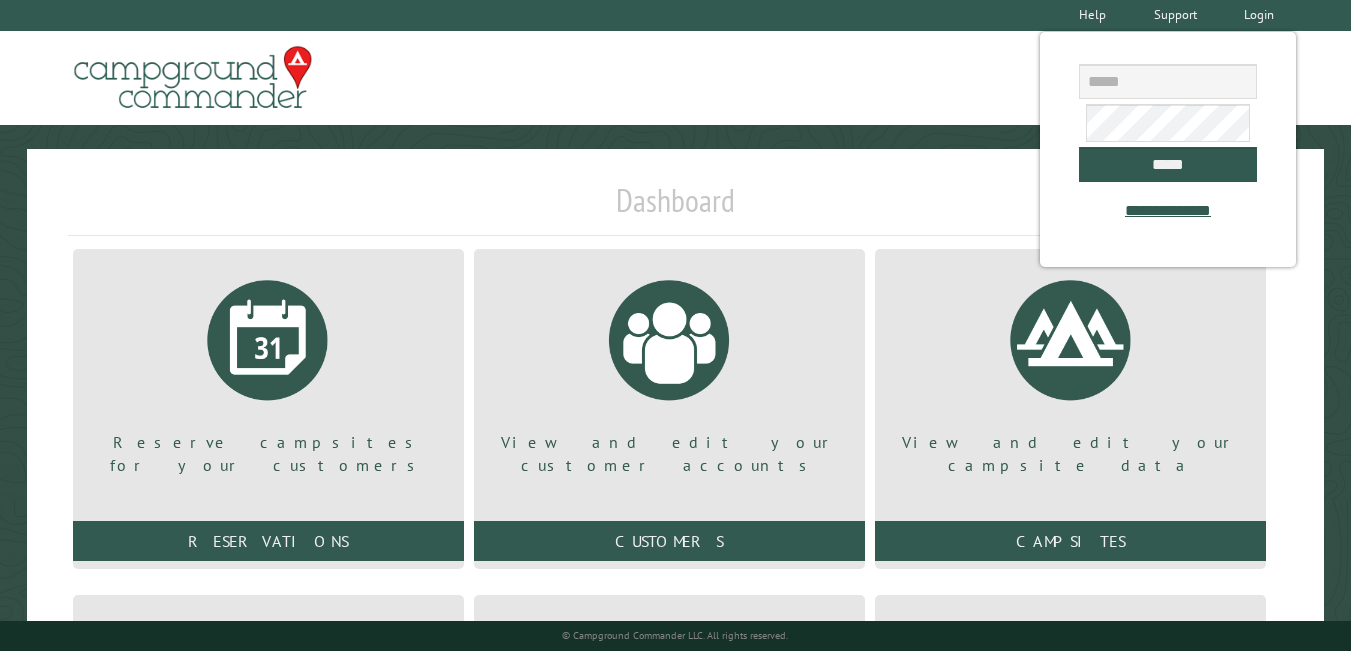 scroll, scrollTop: 0, scrollLeft: 0, axis: both 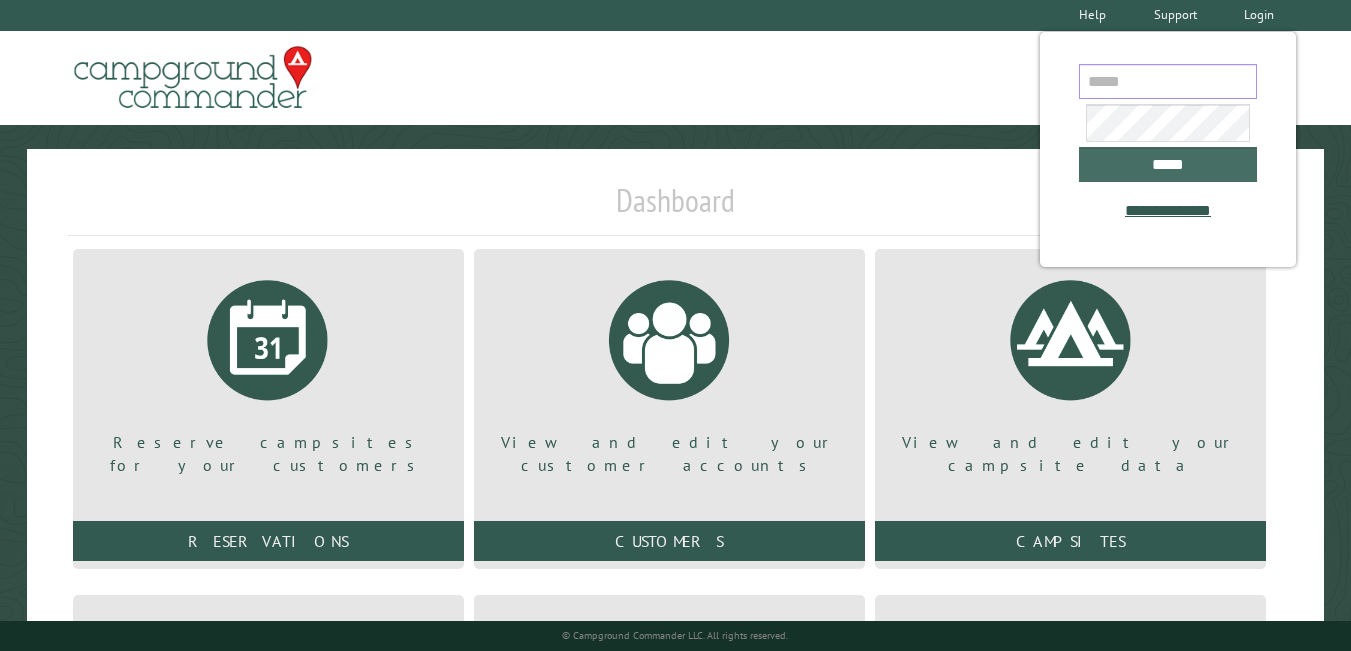 type on "**********" 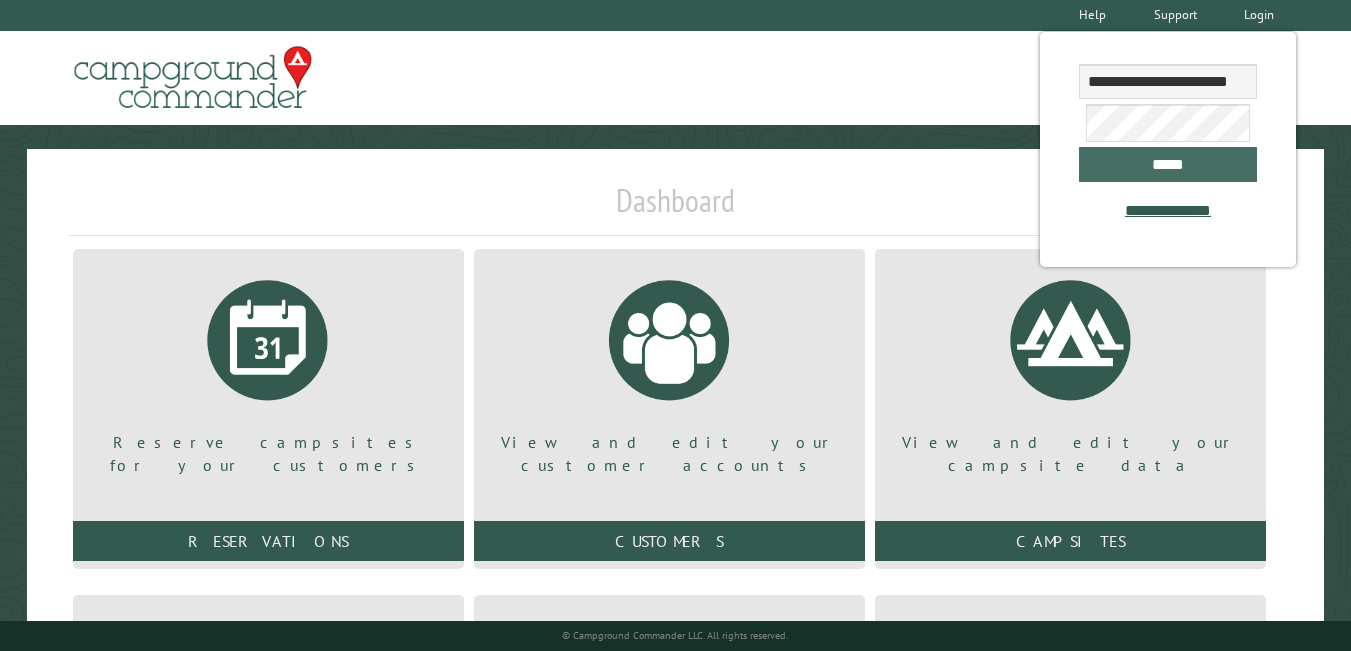 click on "*****" at bounding box center (1168, 164) 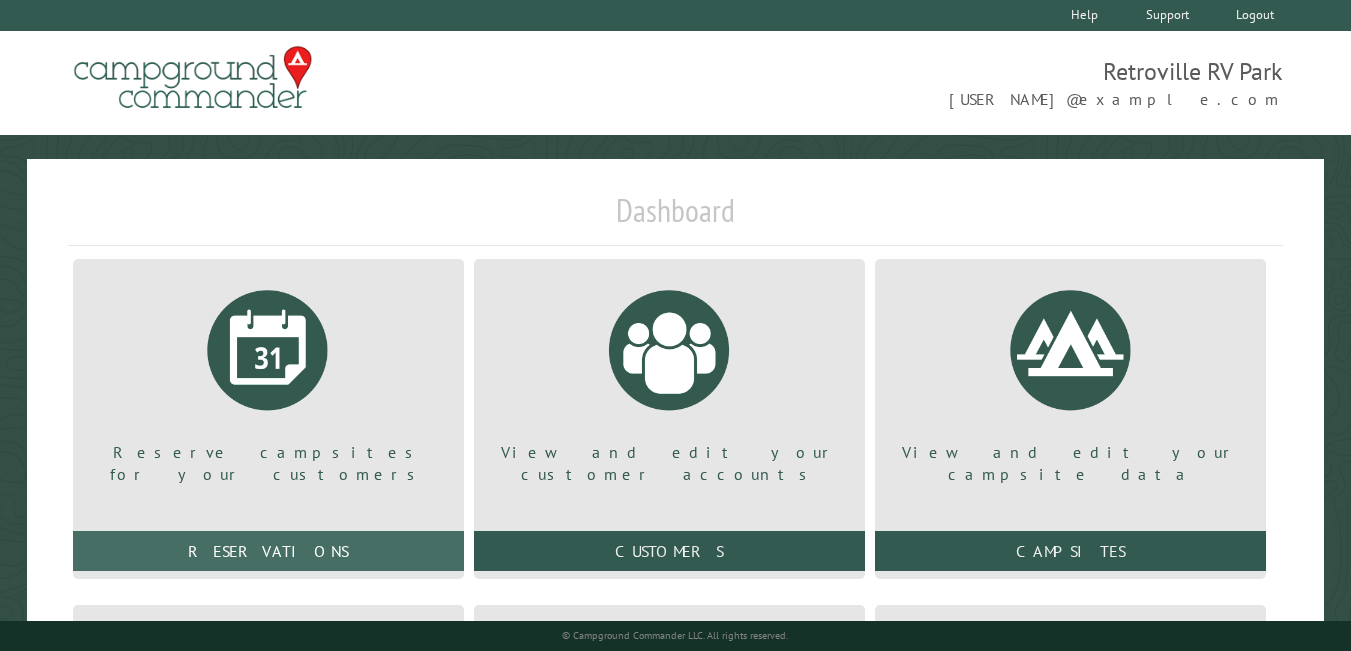 click on "Reservations" at bounding box center [268, 551] 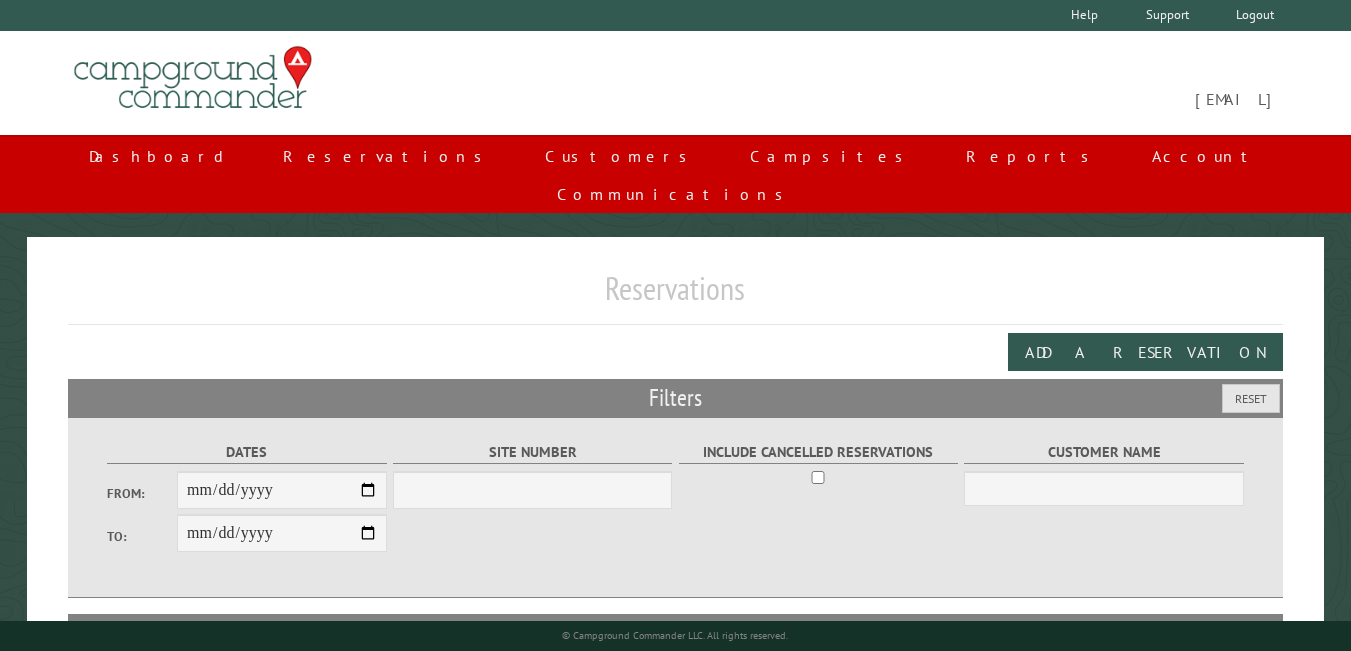scroll, scrollTop: 0, scrollLeft: 0, axis: both 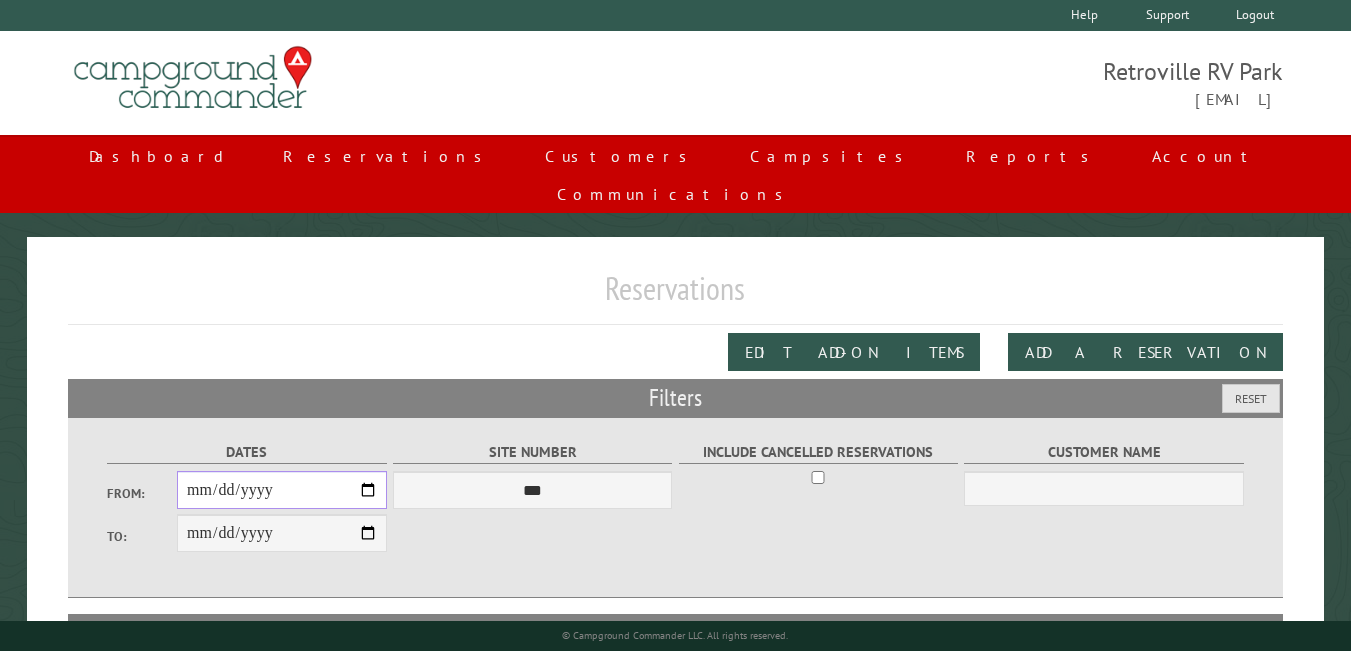 click on "From:" at bounding box center [282, 490] 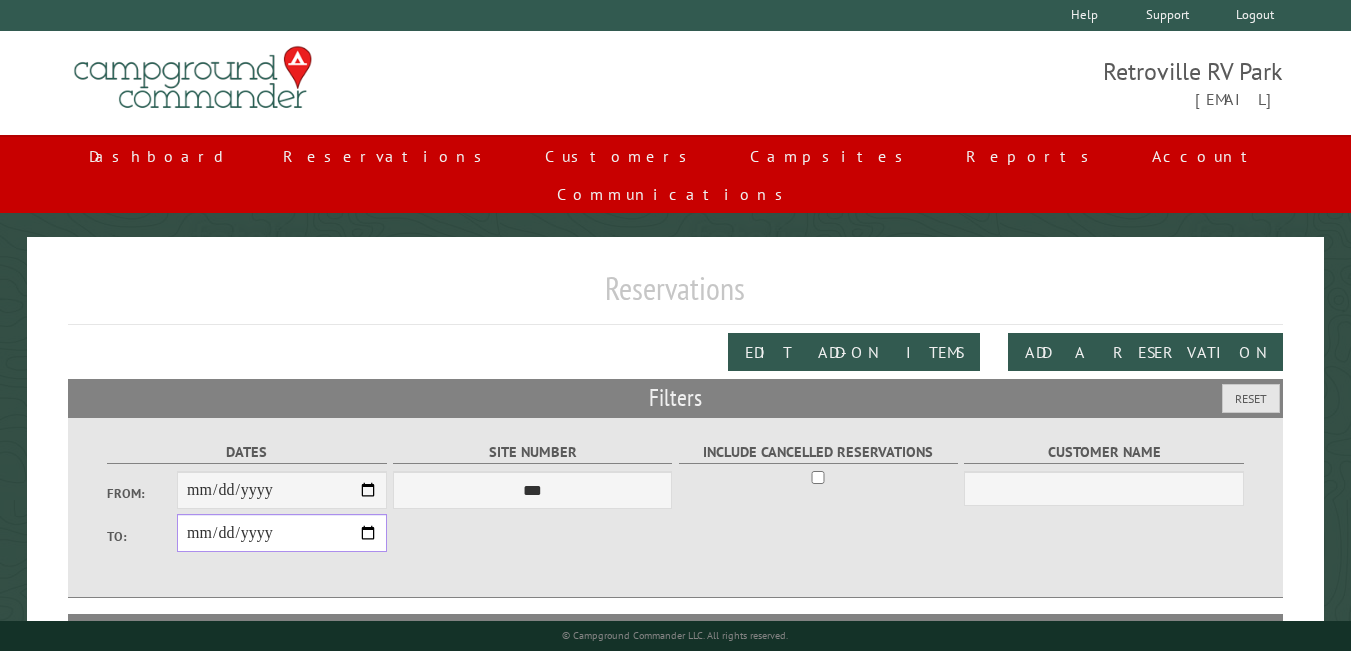click on "**********" at bounding box center [282, 533] 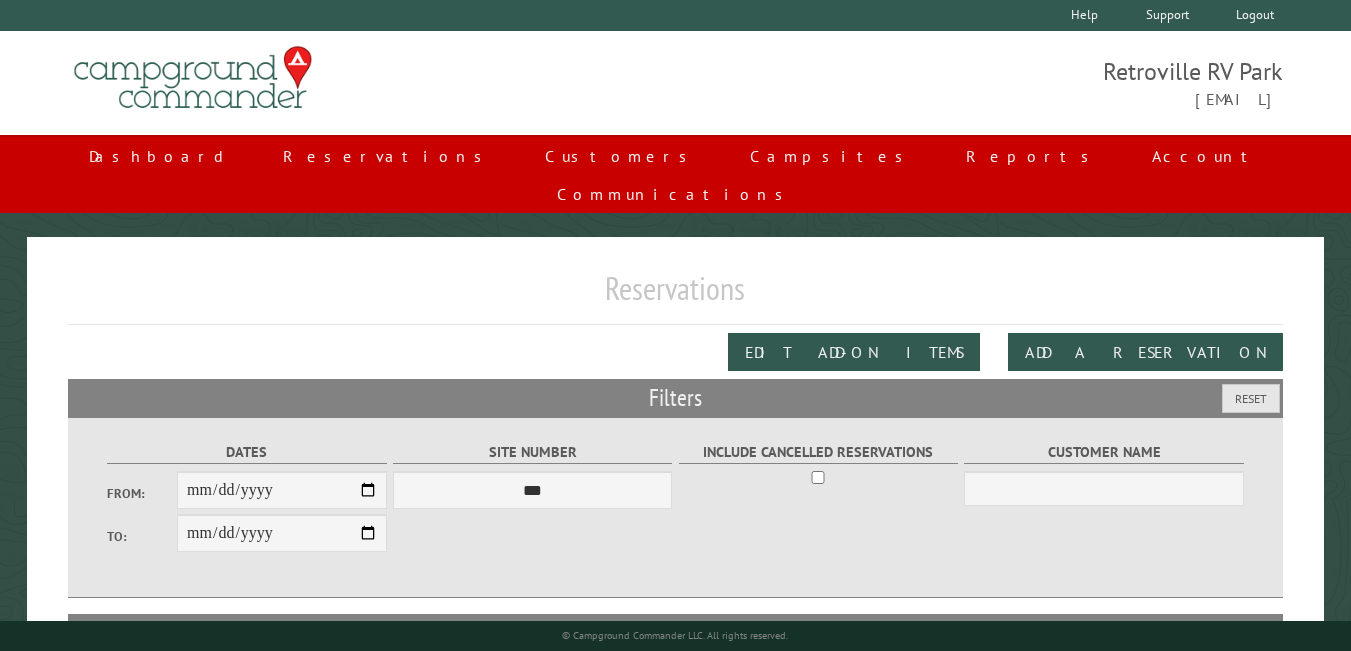type on "**********" 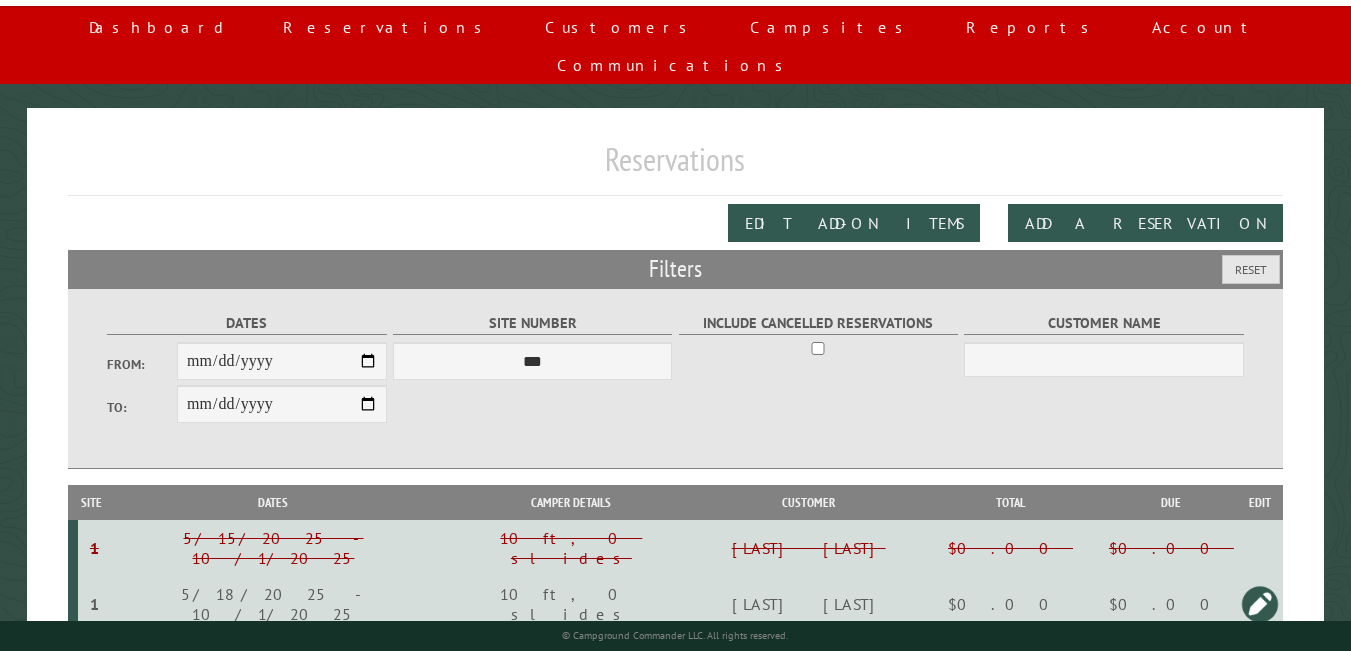 scroll, scrollTop: 0, scrollLeft: 0, axis: both 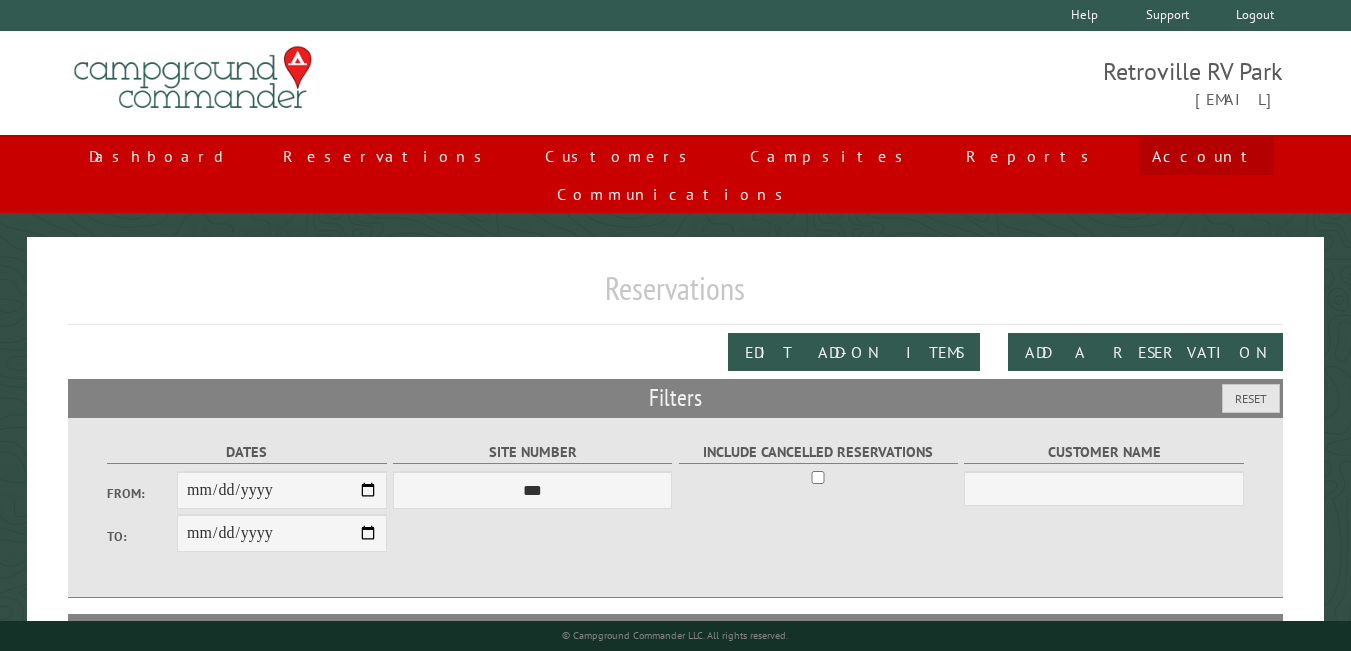 click on "Account" at bounding box center [1207, 156] 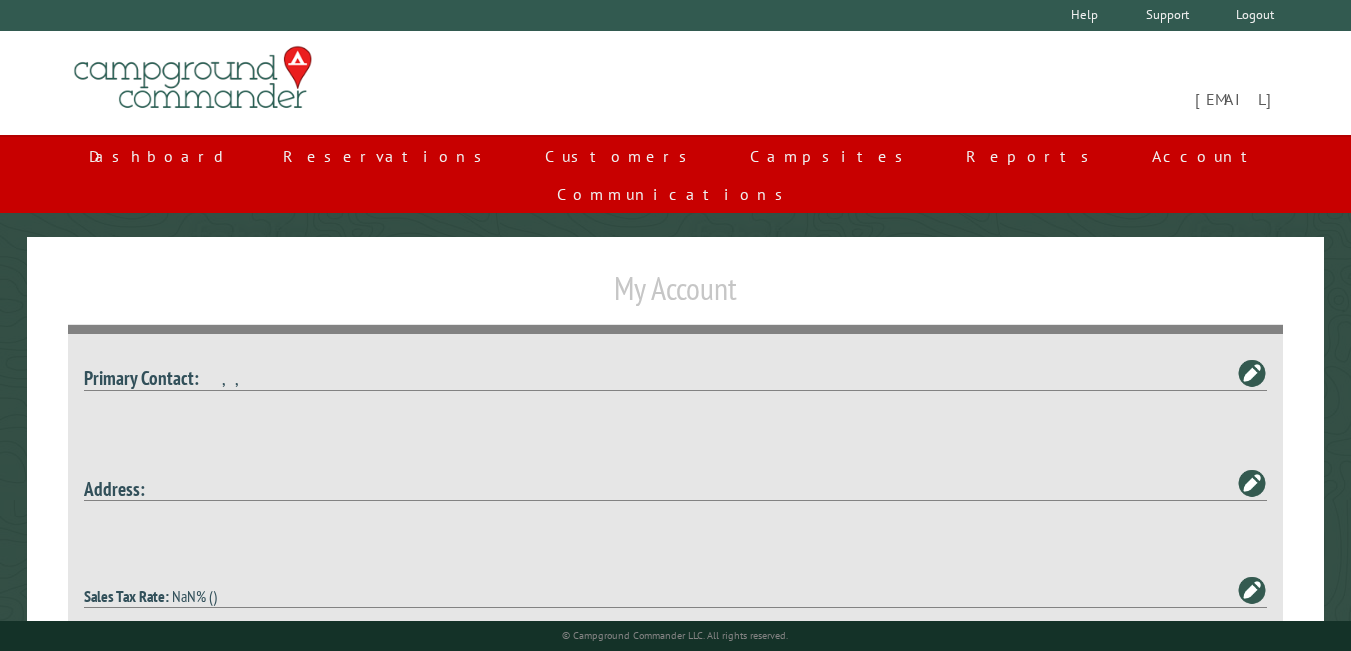 scroll, scrollTop: 0, scrollLeft: 0, axis: both 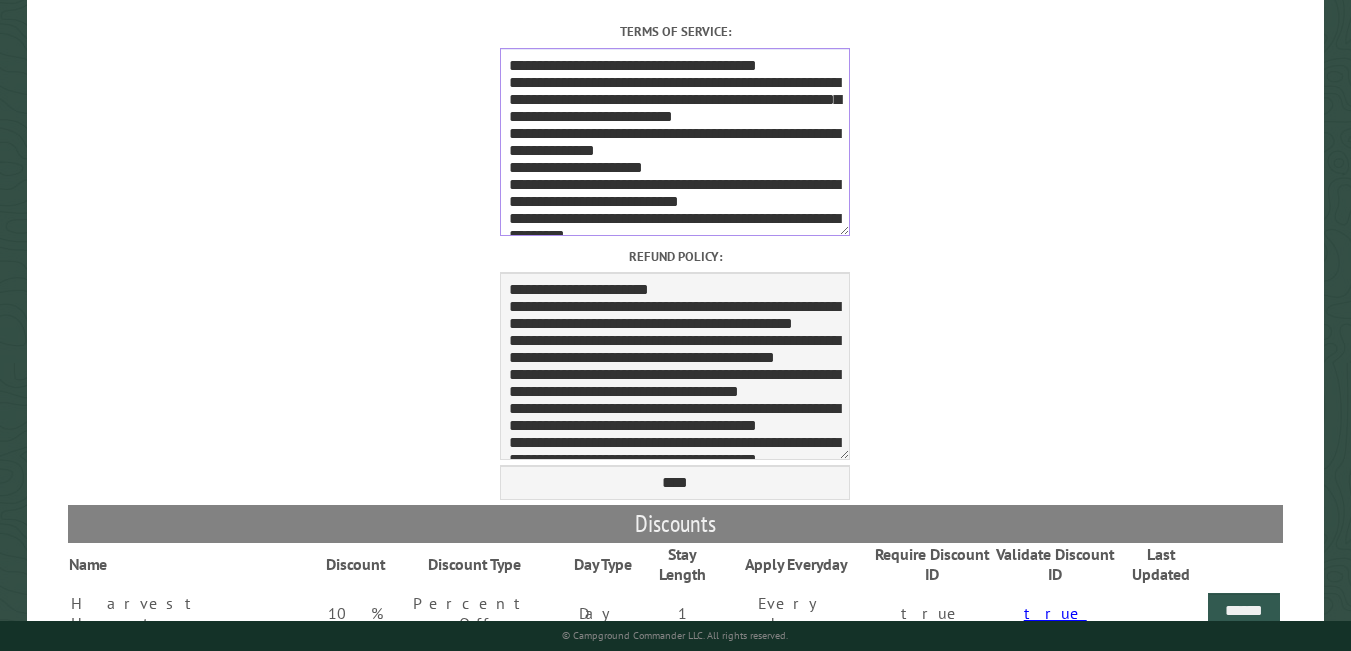 drag, startPoint x: 600, startPoint y: 93, endPoint x: 611, endPoint y: 102, distance: 14.21267 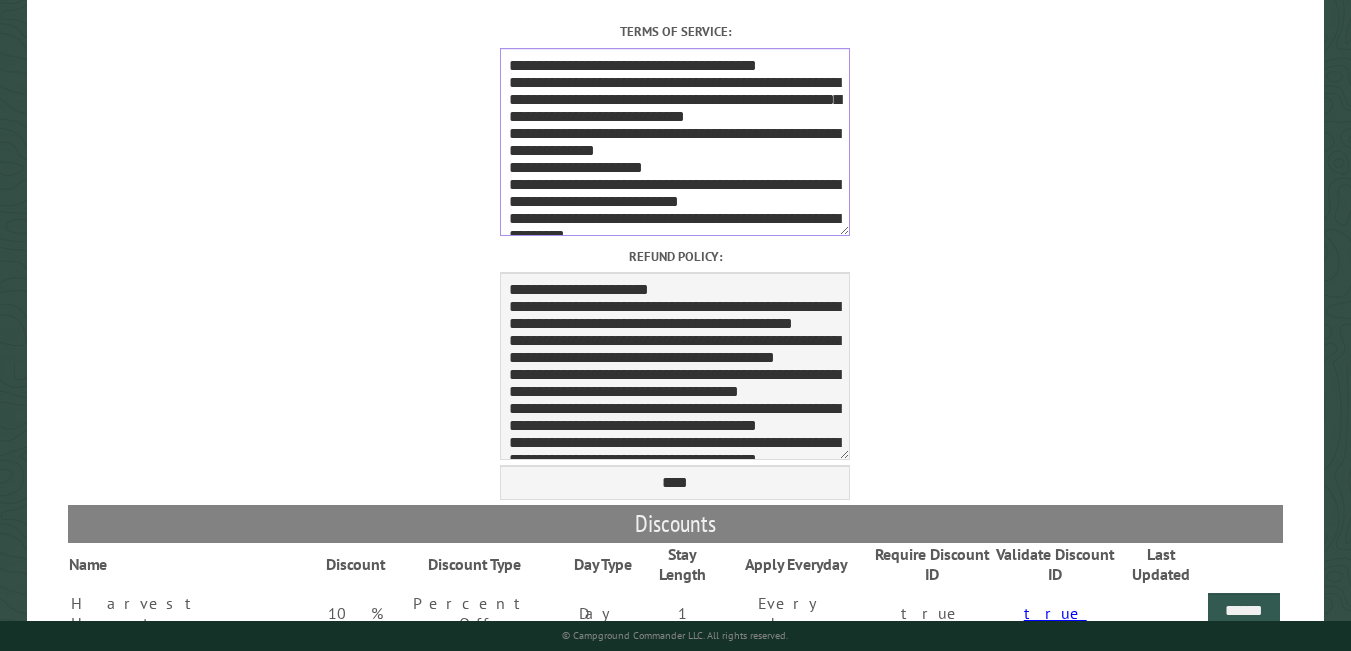 click on "Terms of service:" at bounding box center (675, 142) 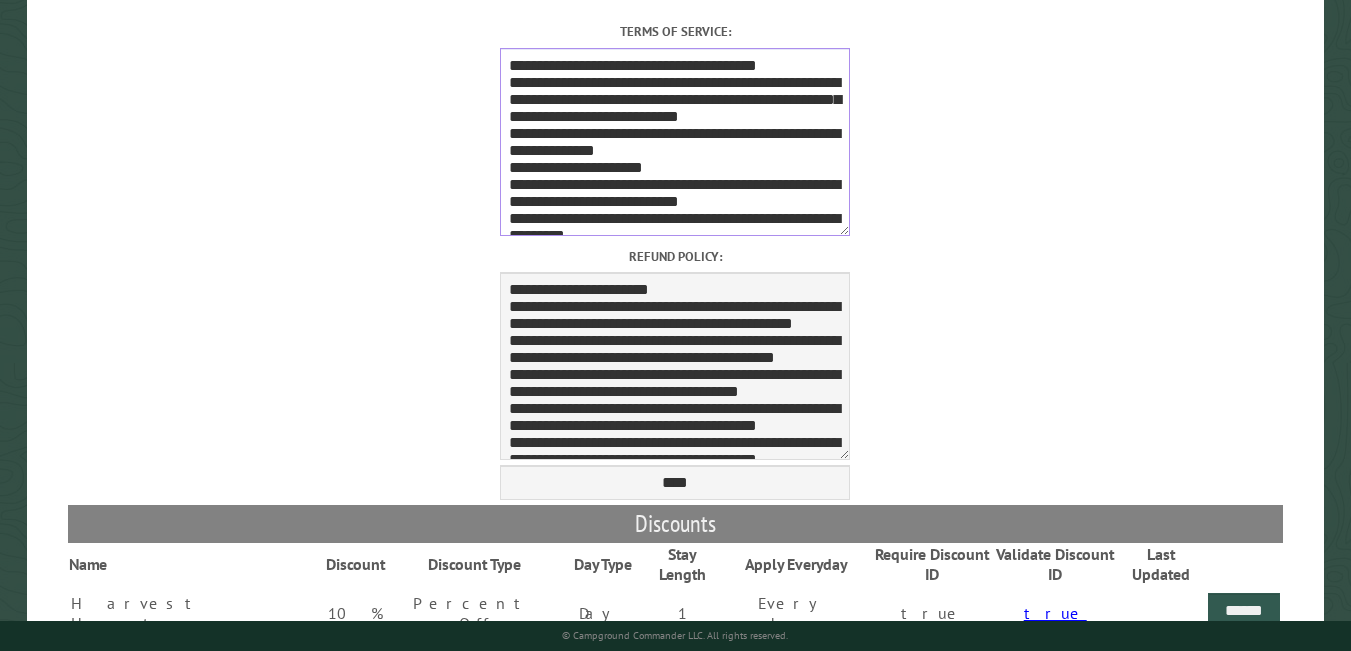 click on "Terms of service:" at bounding box center (675, 142) 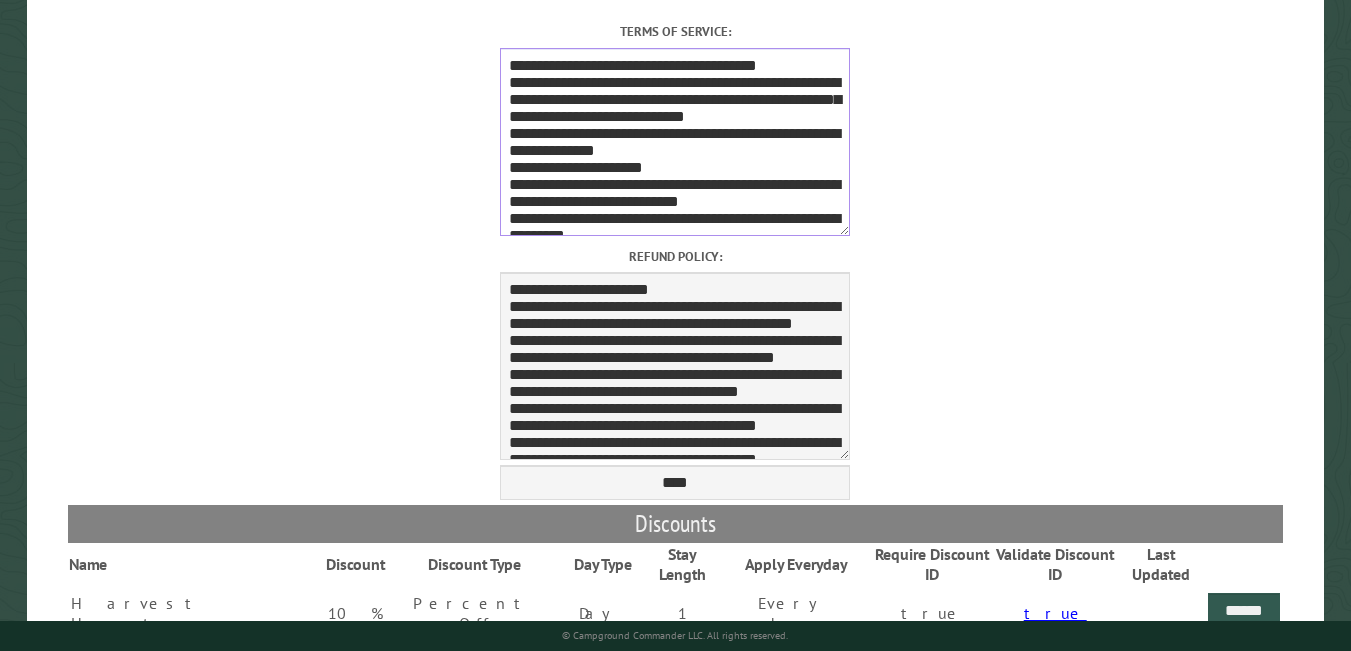 click on "Terms of service:" at bounding box center (675, 142) 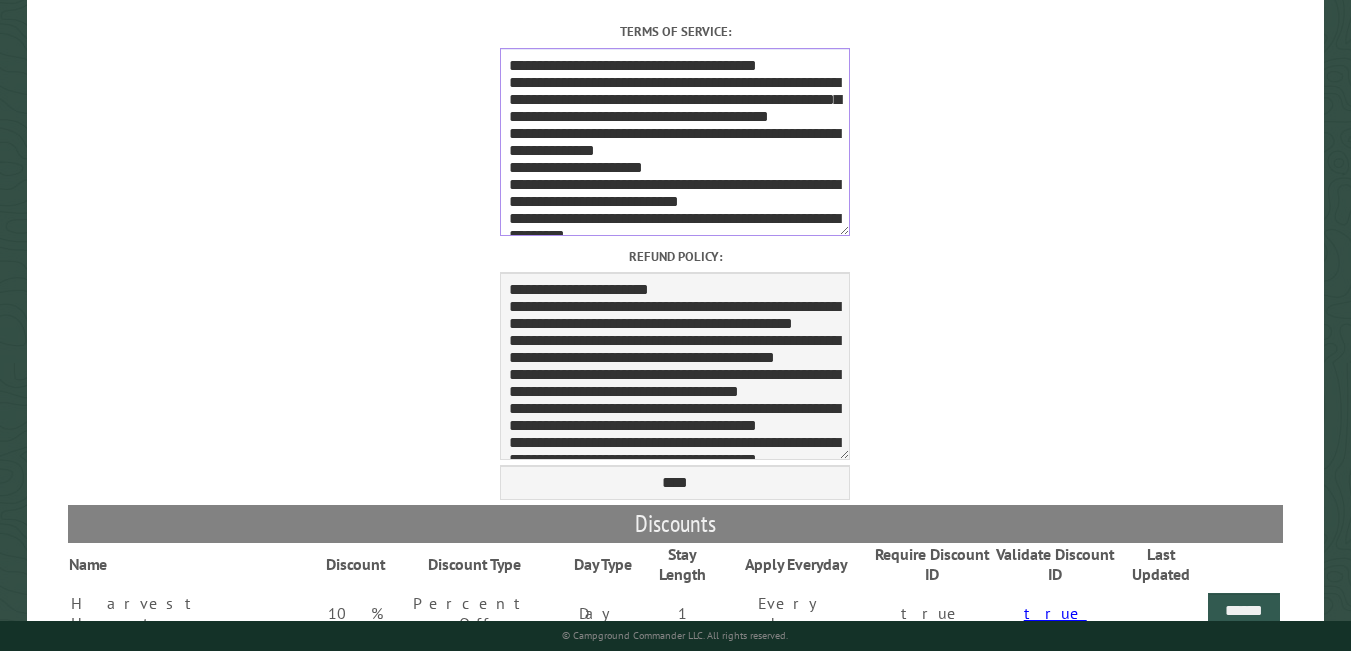 scroll, scrollTop: 40, scrollLeft: 0, axis: vertical 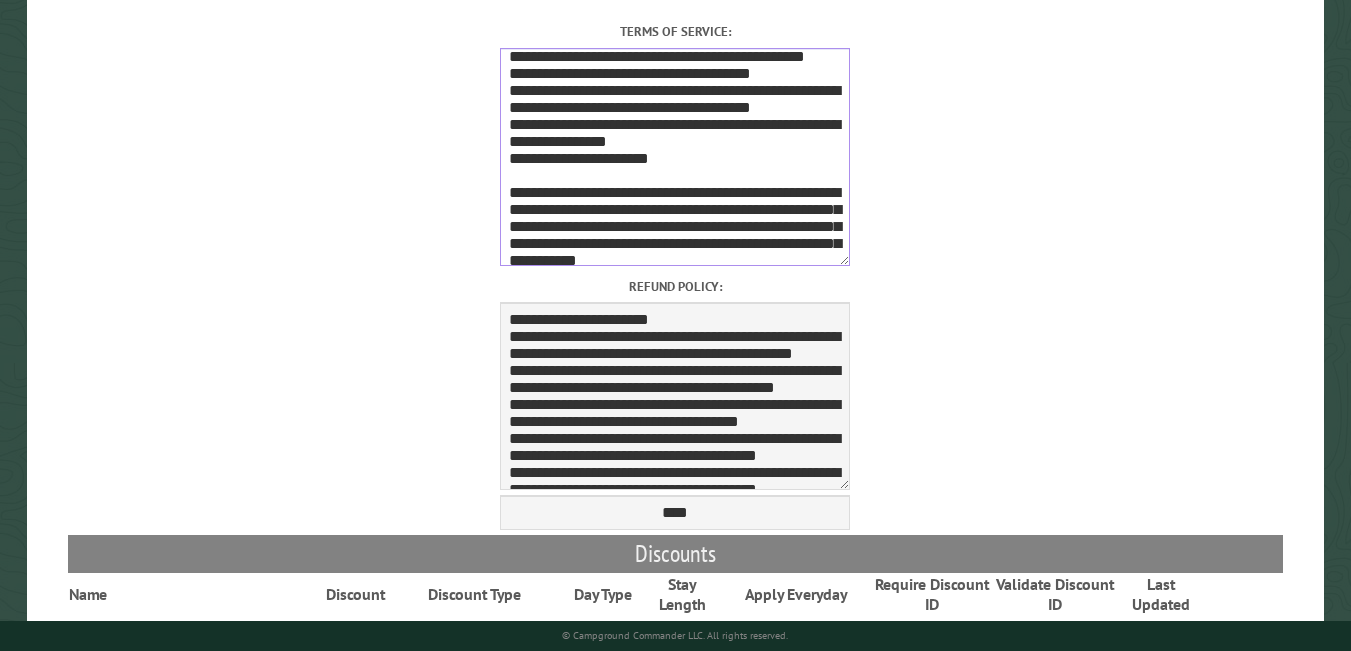 click on "Terms of service:" at bounding box center [675, 157] 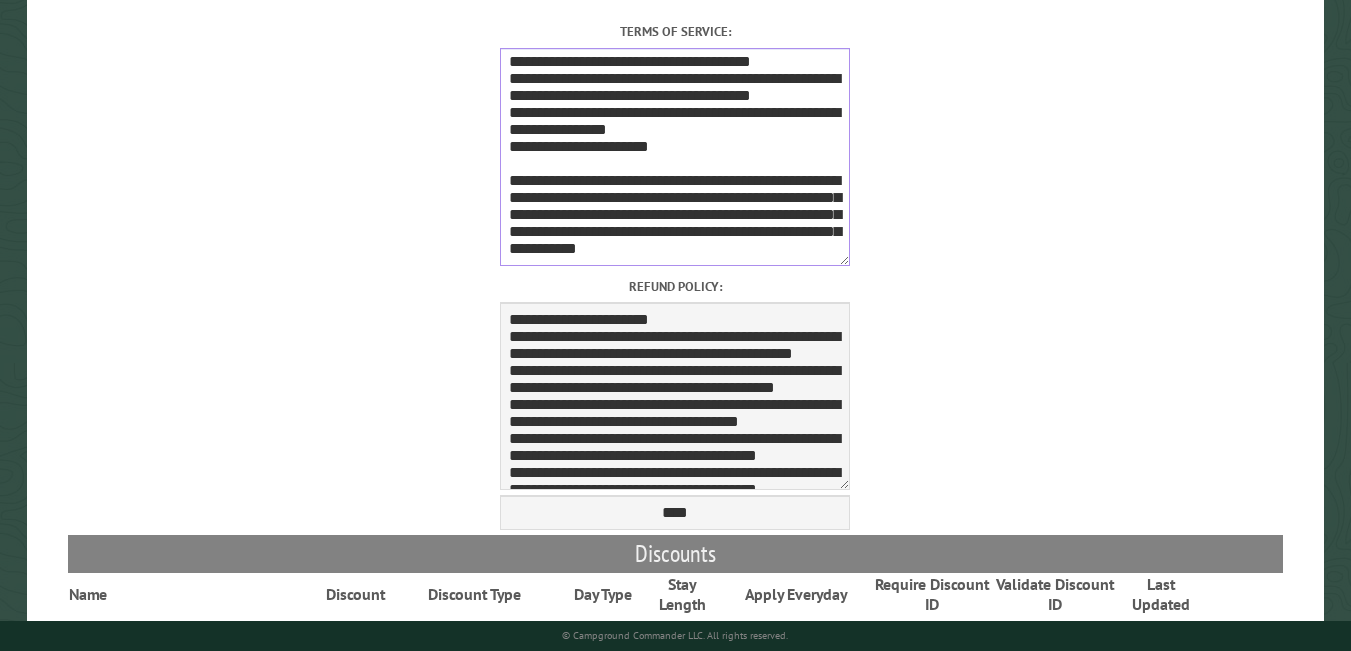scroll, scrollTop: 573, scrollLeft: 0, axis: vertical 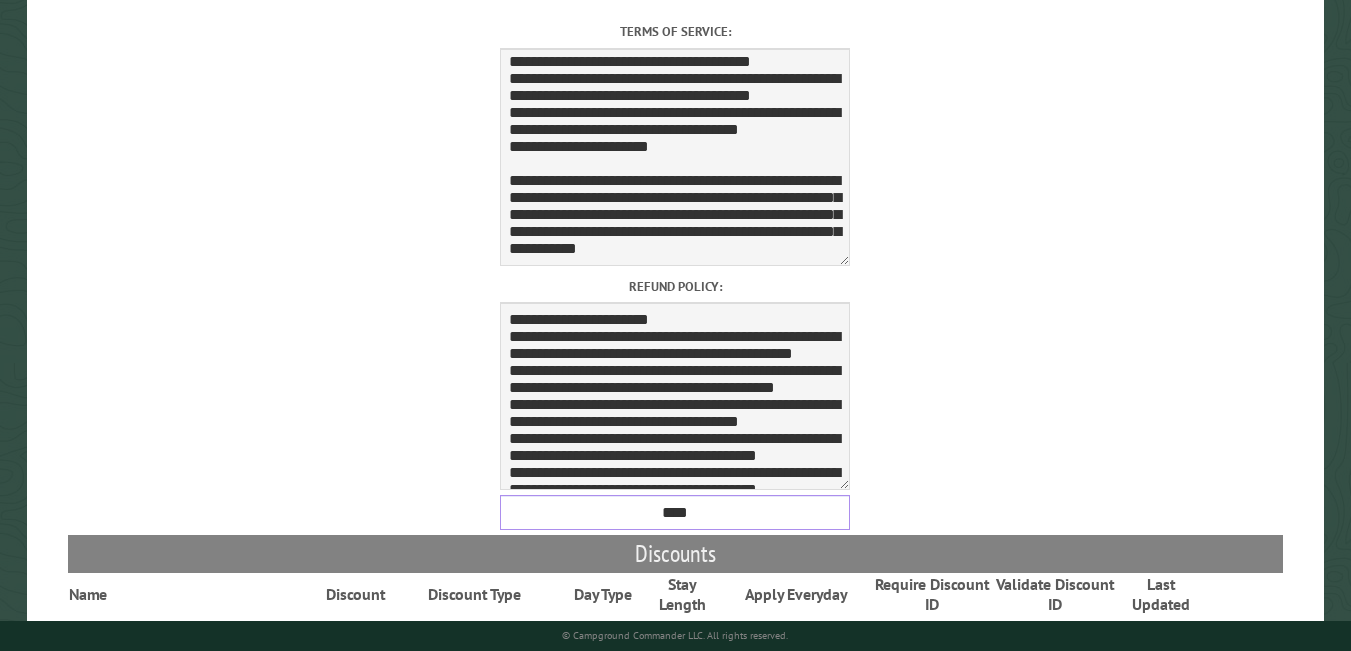 click on "****" at bounding box center [675, 512] 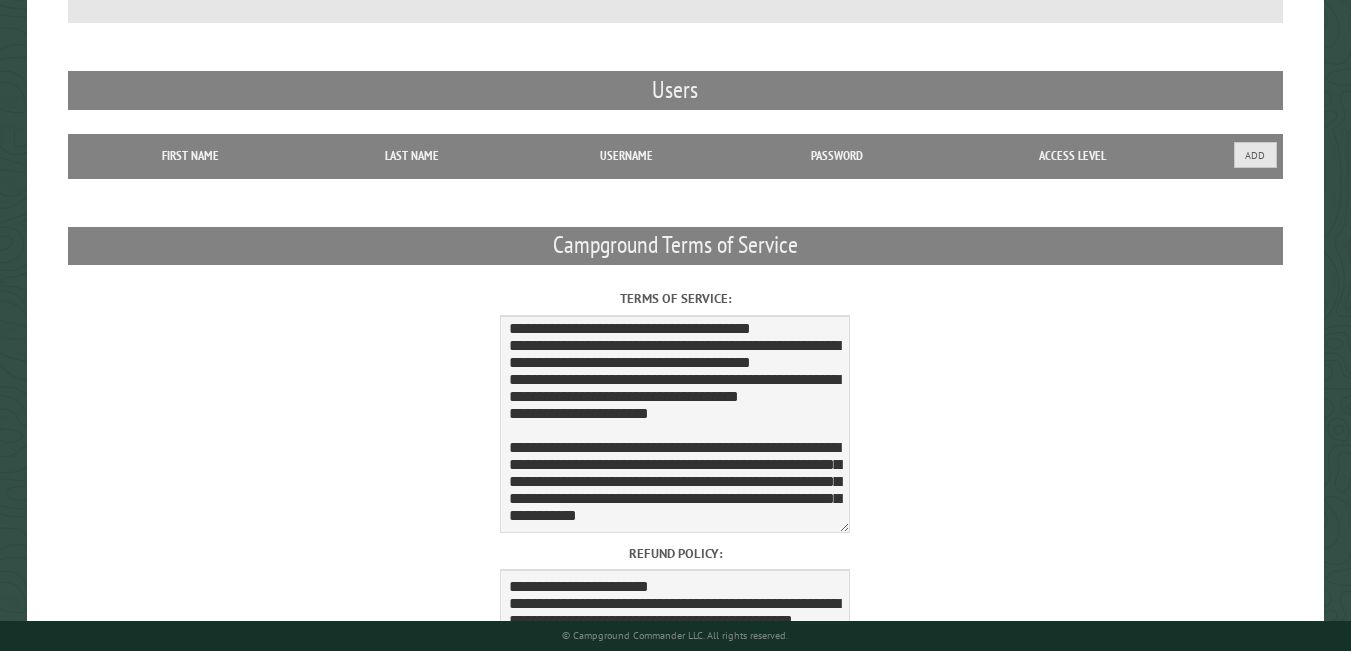scroll, scrollTop: 867, scrollLeft: 0, axis: vertical 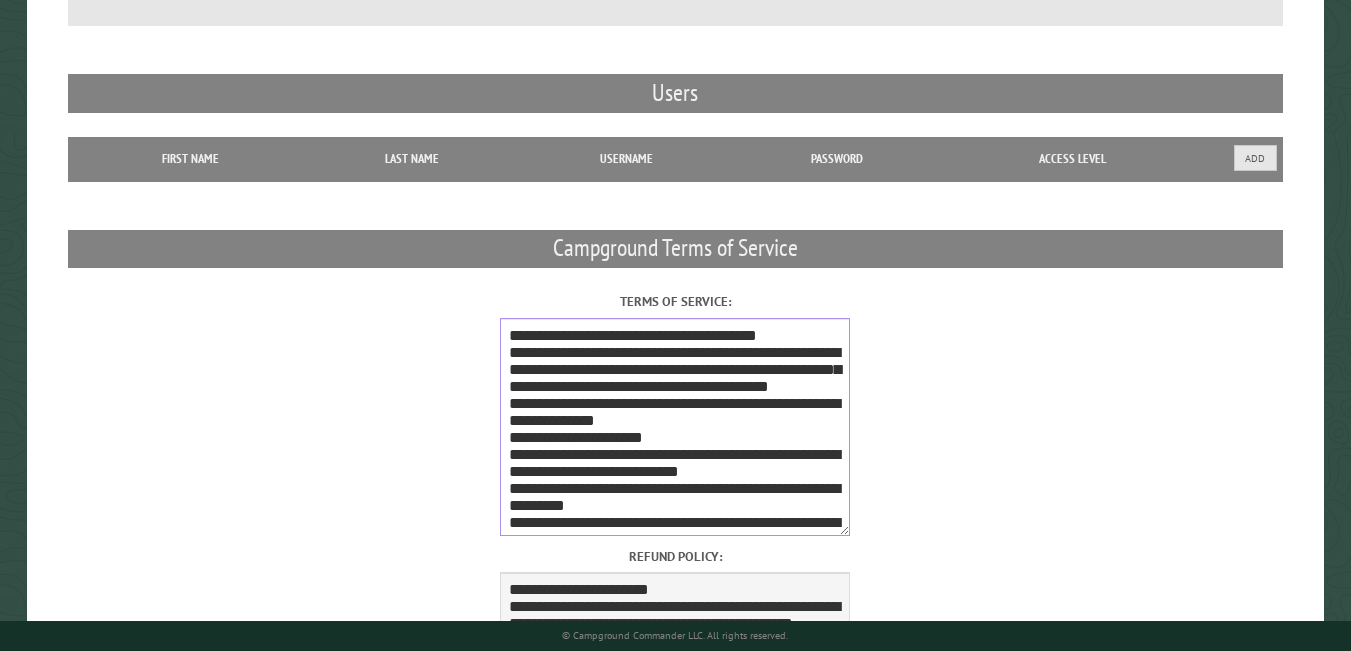 click on "Terms of service:" at bounding box center (675, 427) 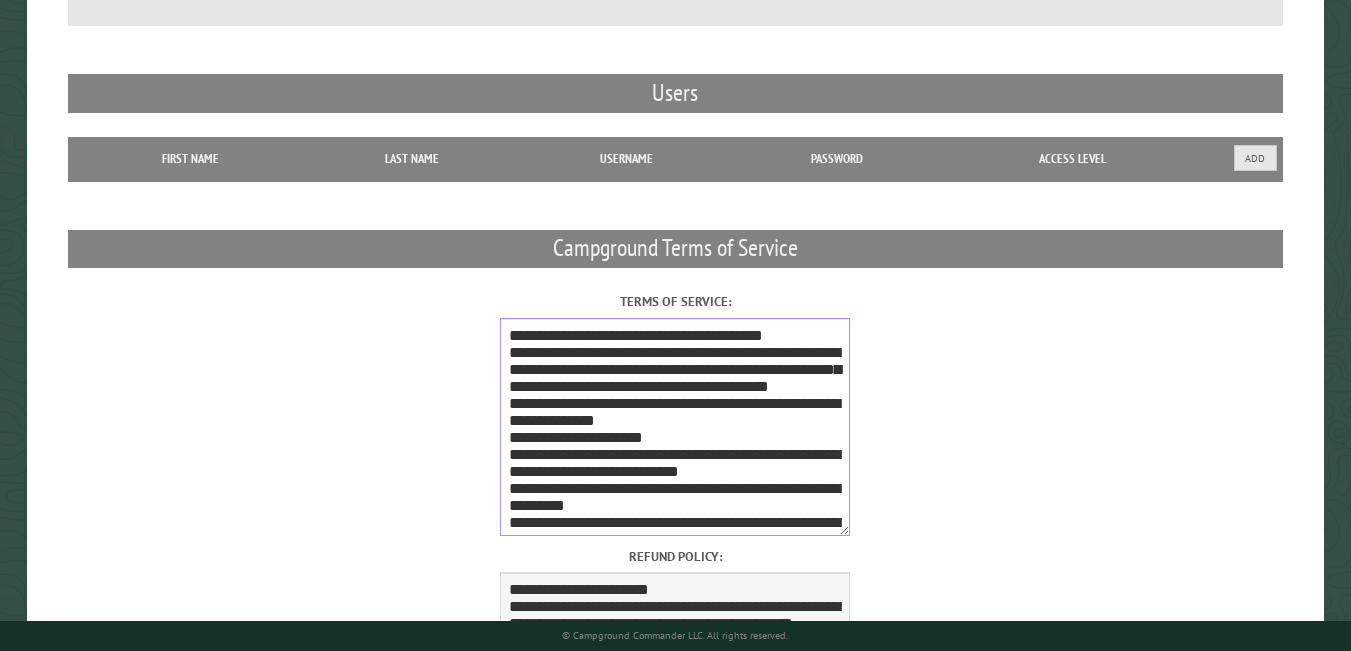drag, startPoint x: 577, startPoint y: 362, endPoint x: 628, endPoint y: 391, distance: 58.66856 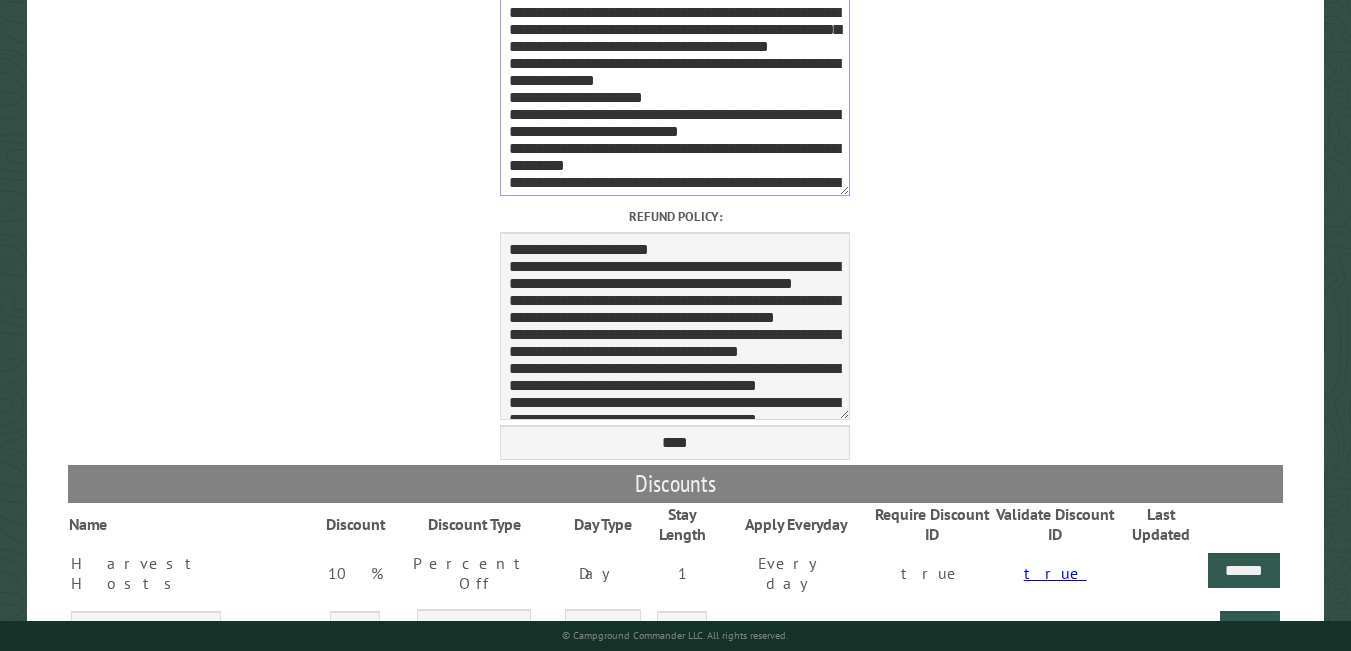 scroll, scrollTop: 1235, scrollLeft: 0, axis: vertical 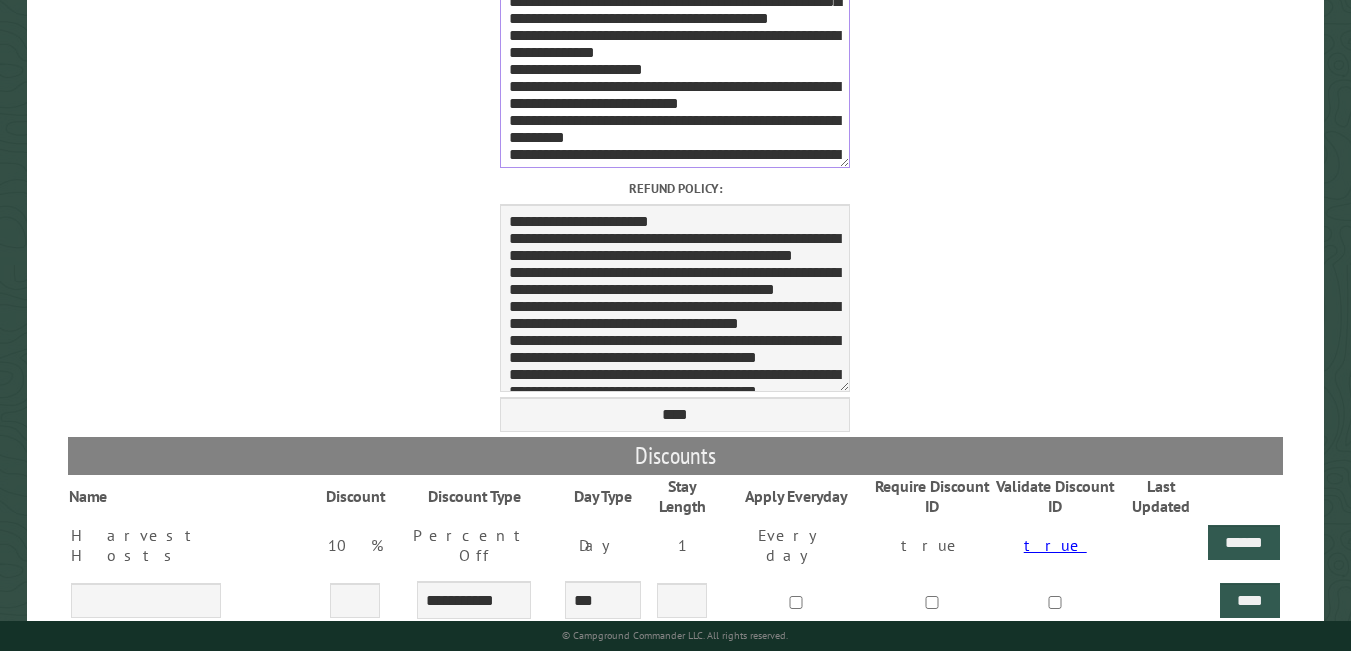type on "**********" 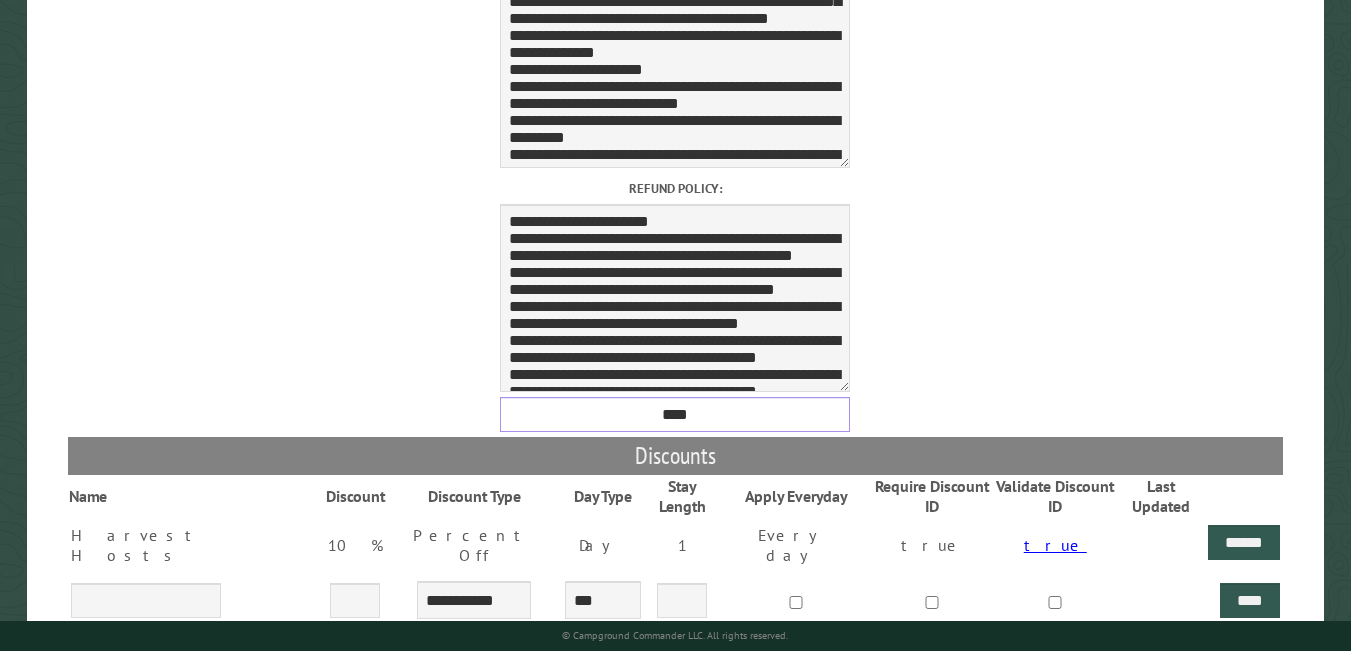 click on "****" at bounding box center [675, 414] 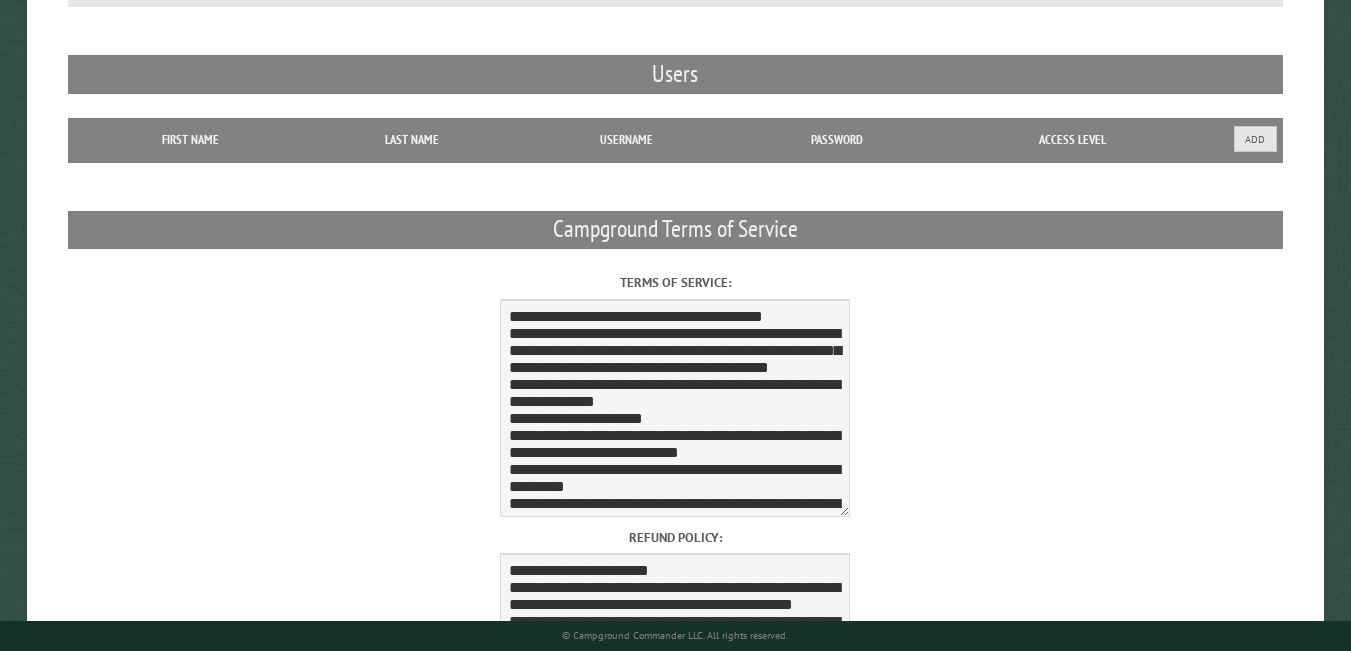 scroll, scrollTop: 883, scrollLeft: 0, axis: vertical 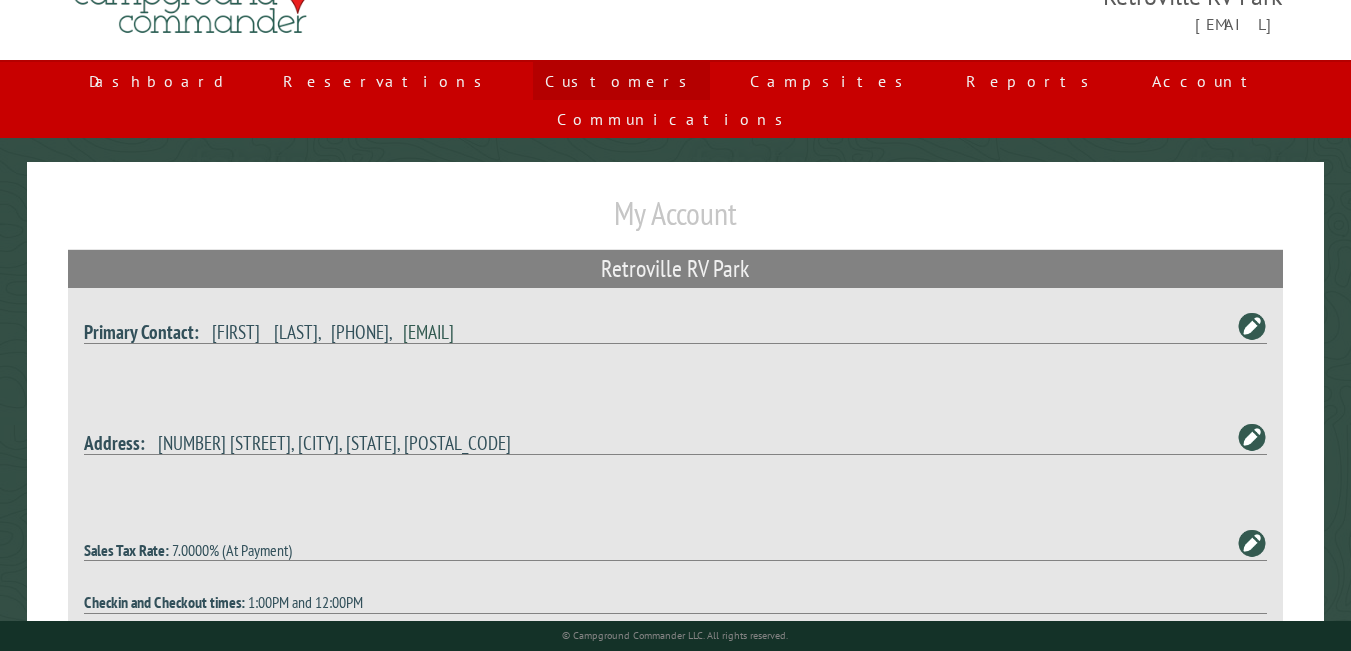 click on "Customers" at bounding box center (621, 81) 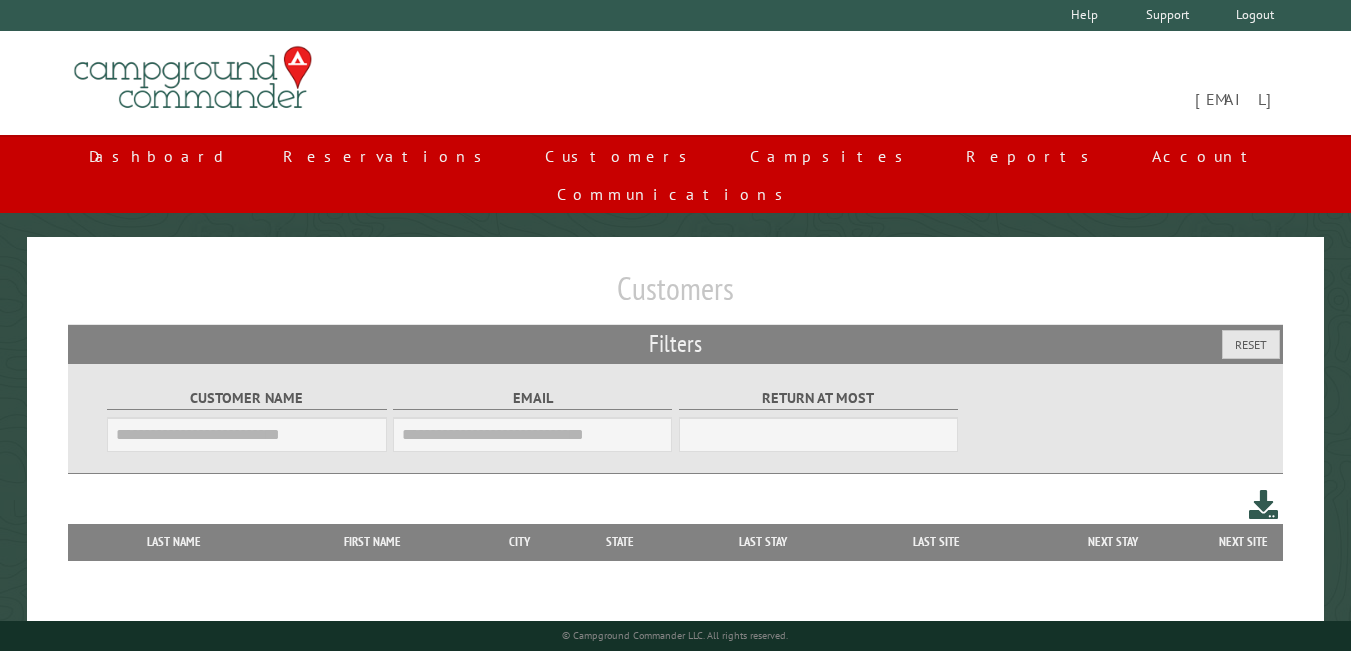 scroll, scrollTop: 0, scrollLeft: 0, axis: both 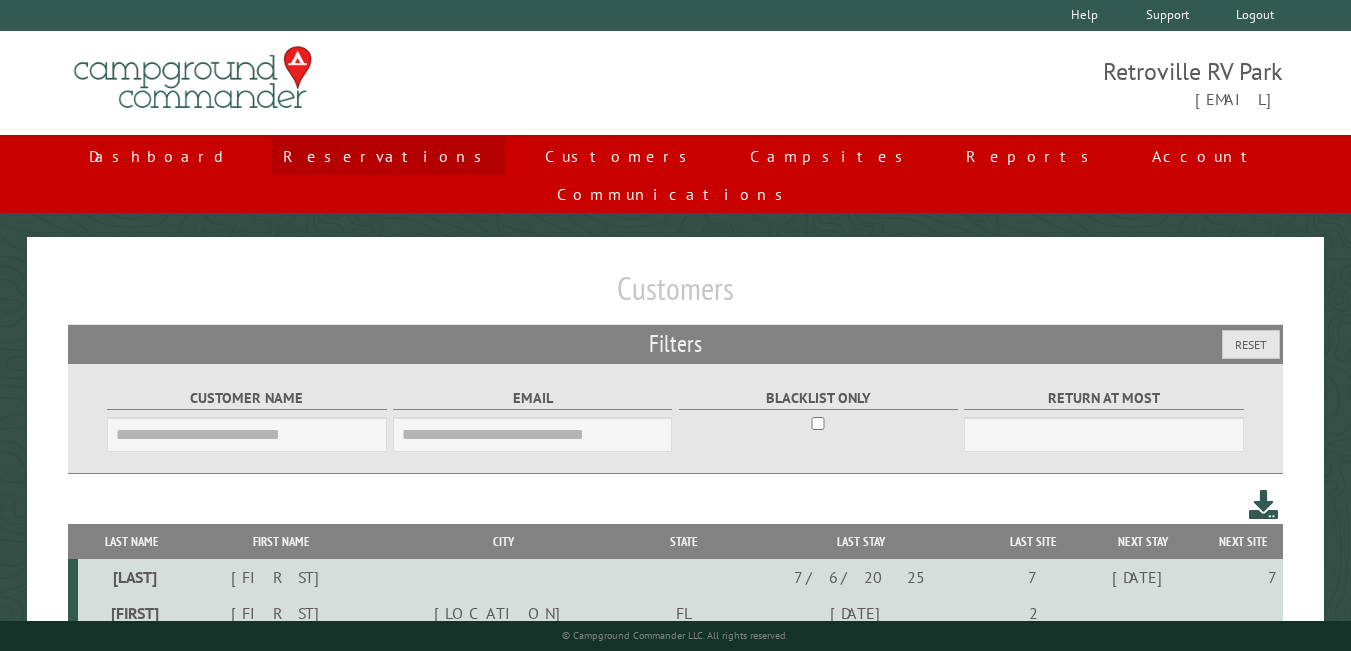 click on "Reservations" at bounding box center (388, 156) 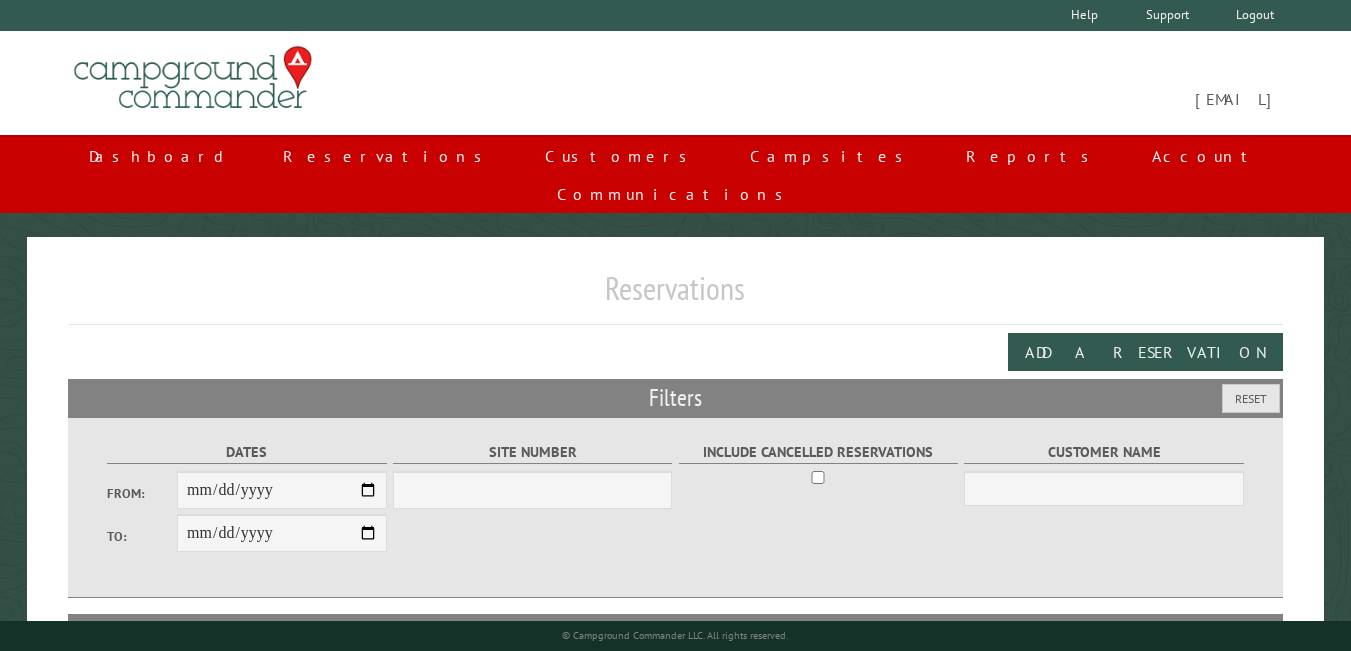 scroll, scrollTop: 0, scrollLeft: 0, axis: both 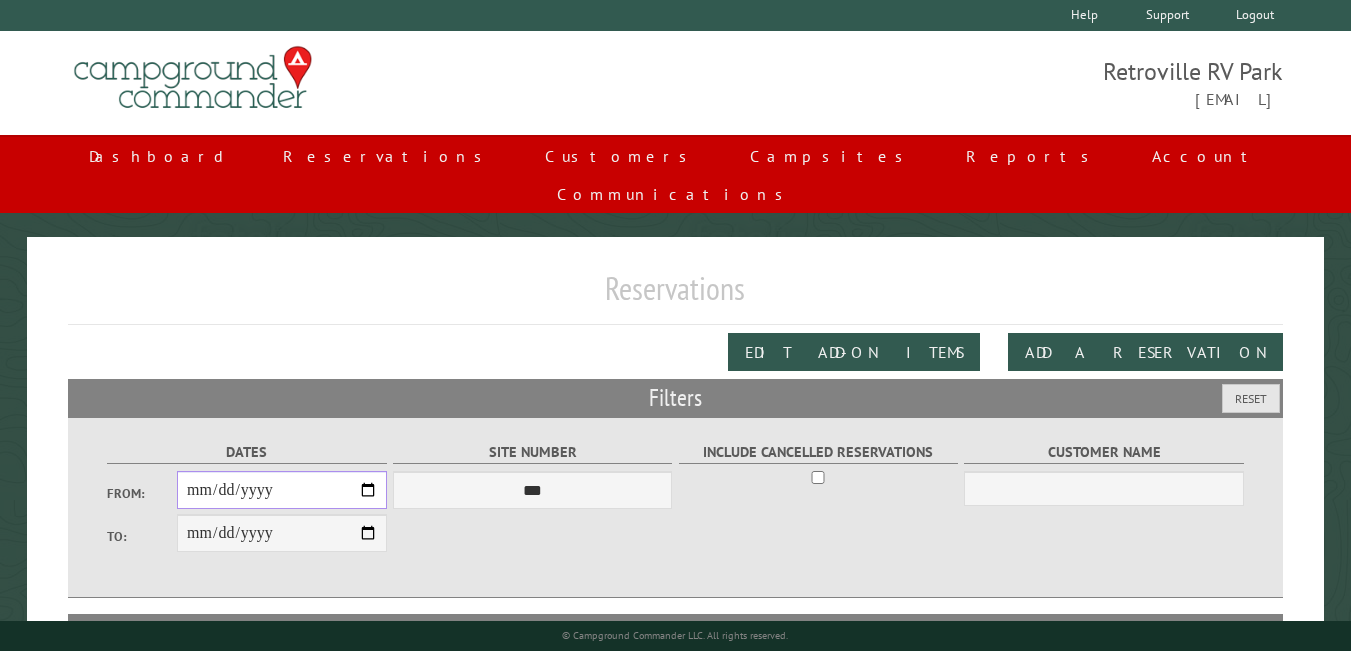click on "From:" at bounding box center [282, 490] 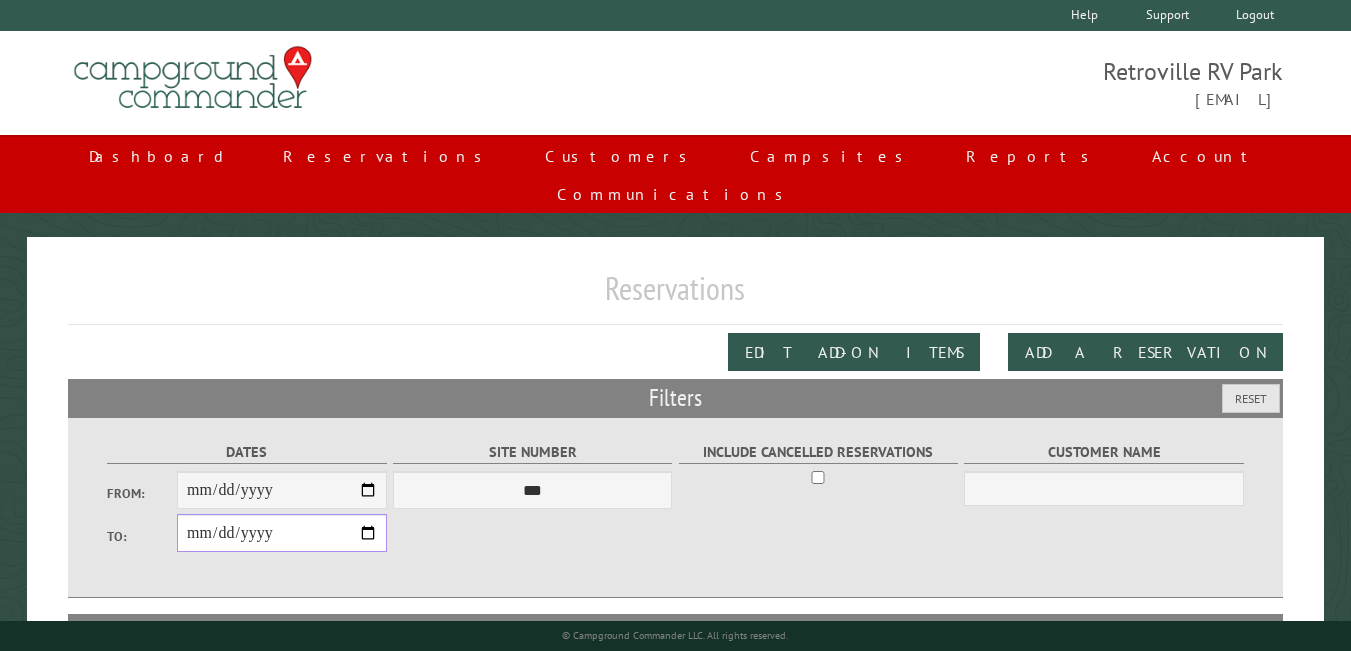 click on "**********" at bounding box center [282, 533] 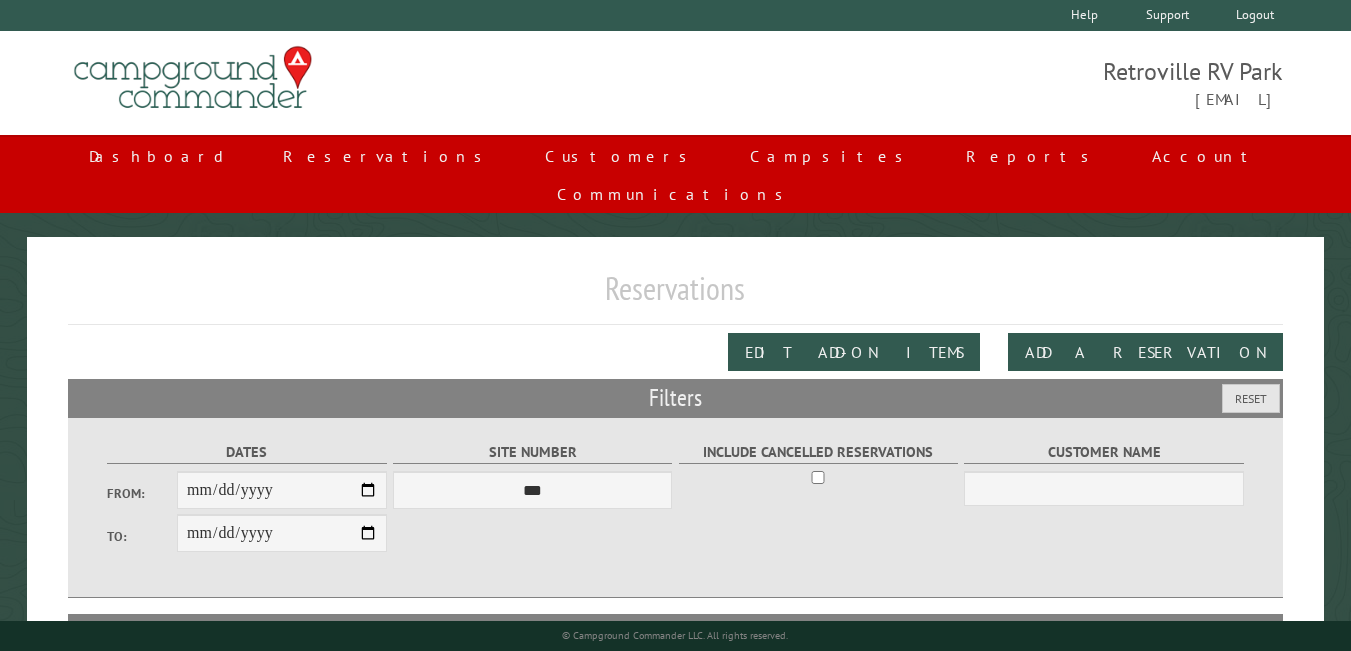 type on "**********" 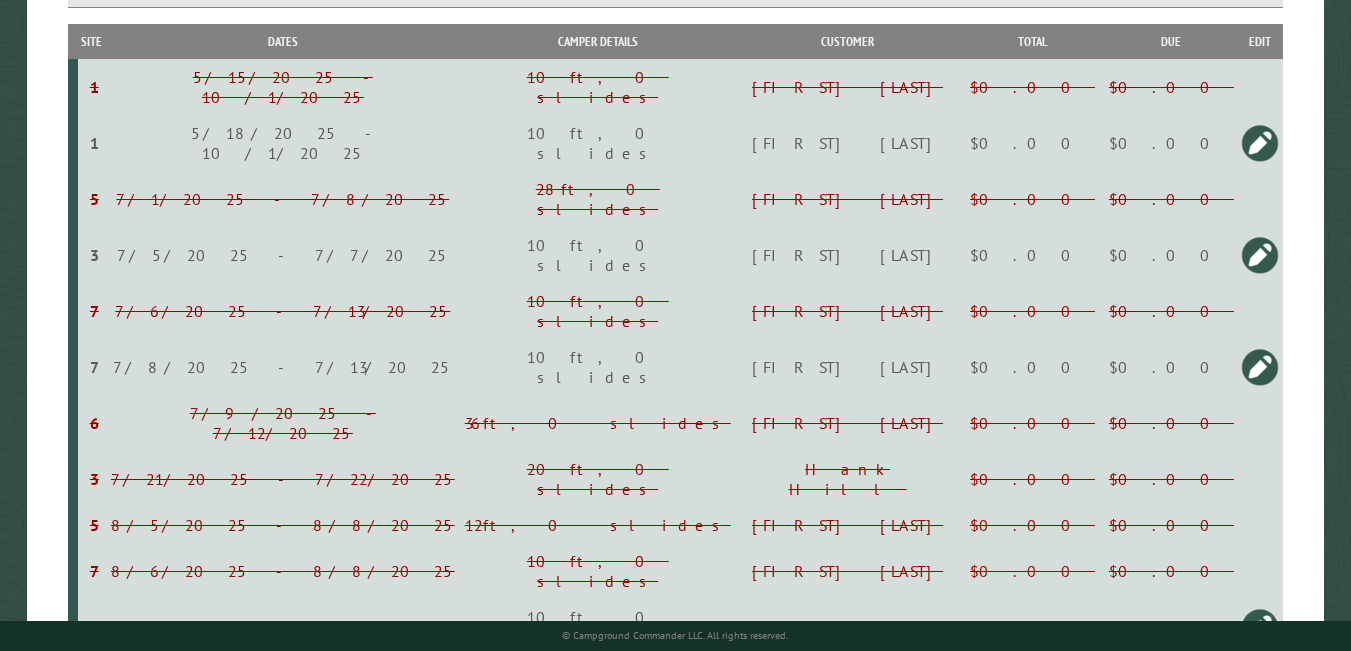 scroll, scrollTop: 573, scrollLeft: 0, axis: vertical 